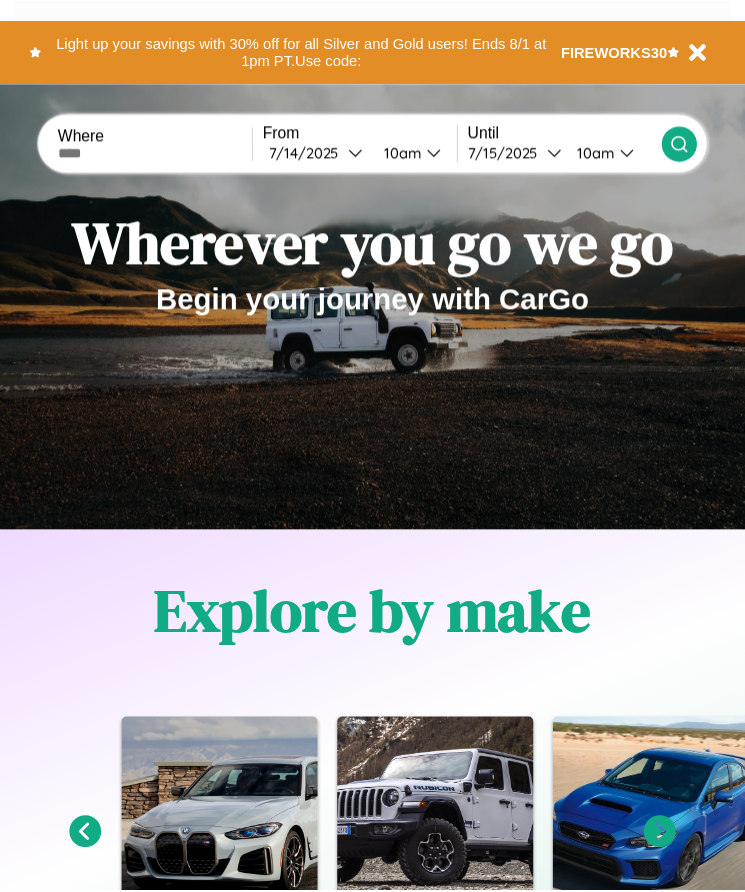 scroll, scrollTop: 0, scrollLeft: 0, axis: both 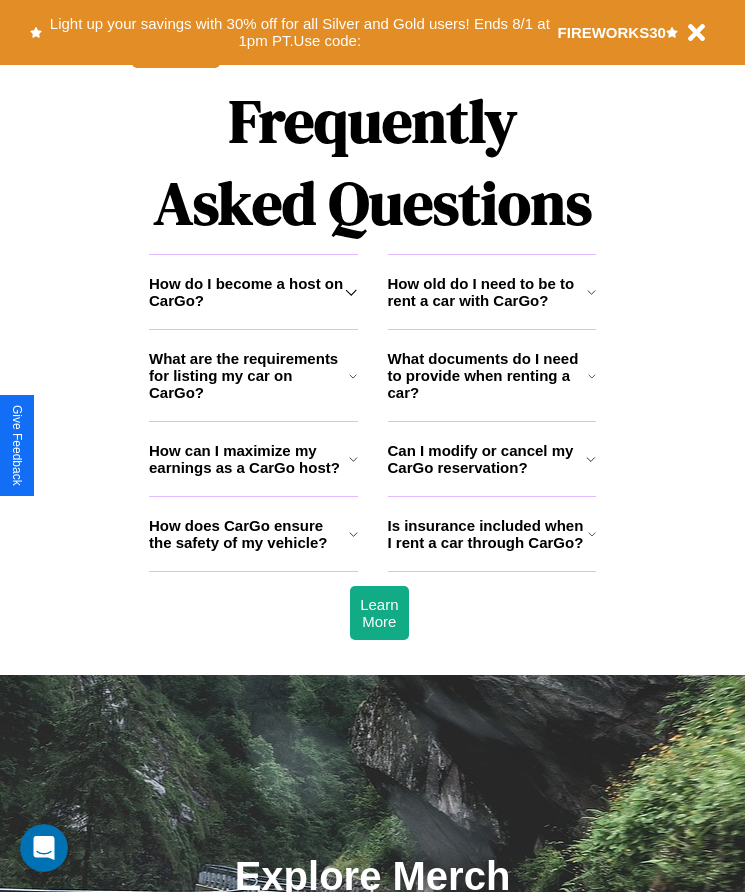 click 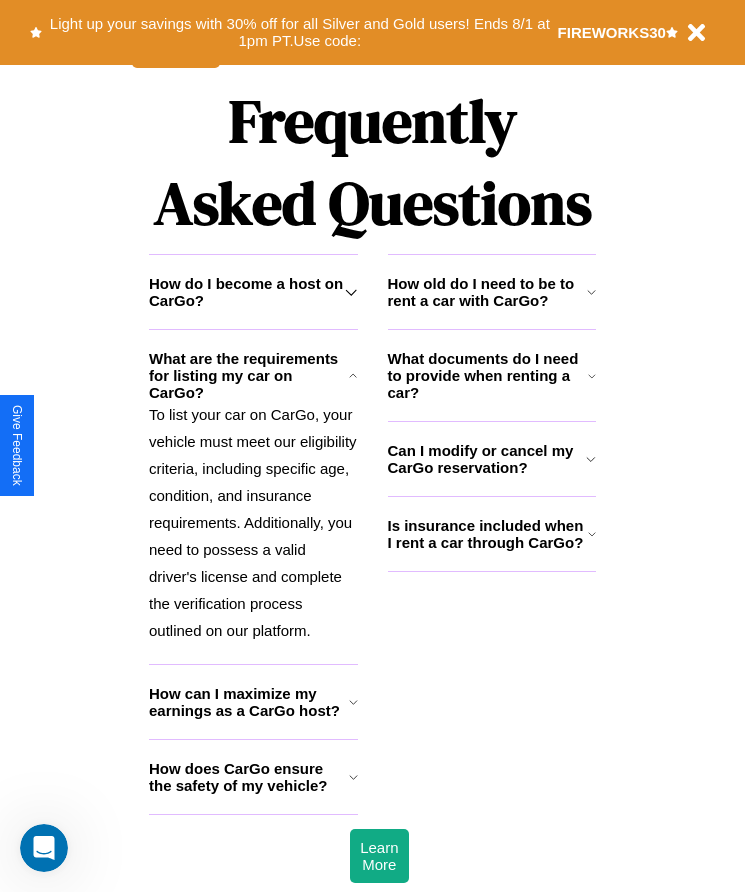 click on "How can I maximize my earnings as a CarGo host?" at bounding box center (249, 702) 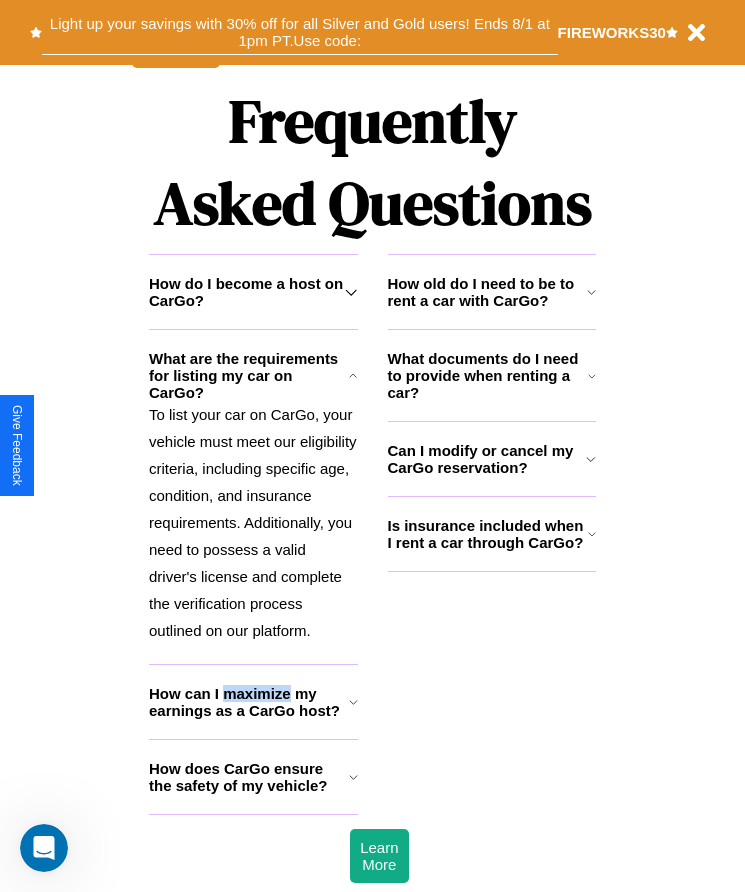click on "Light up your savings with 30% off for all Silver and Gold users! Ends 8/1 at 1pm PT.  Use code:" at bounding box center [299, 32] 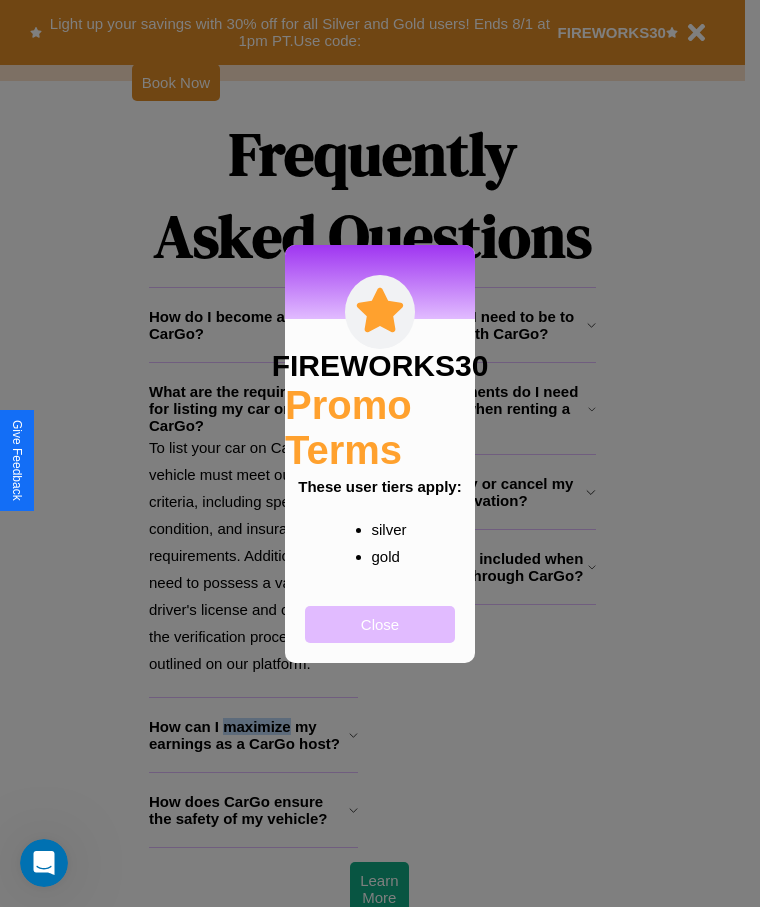 click on "Close" at bounding box center [380, 624] 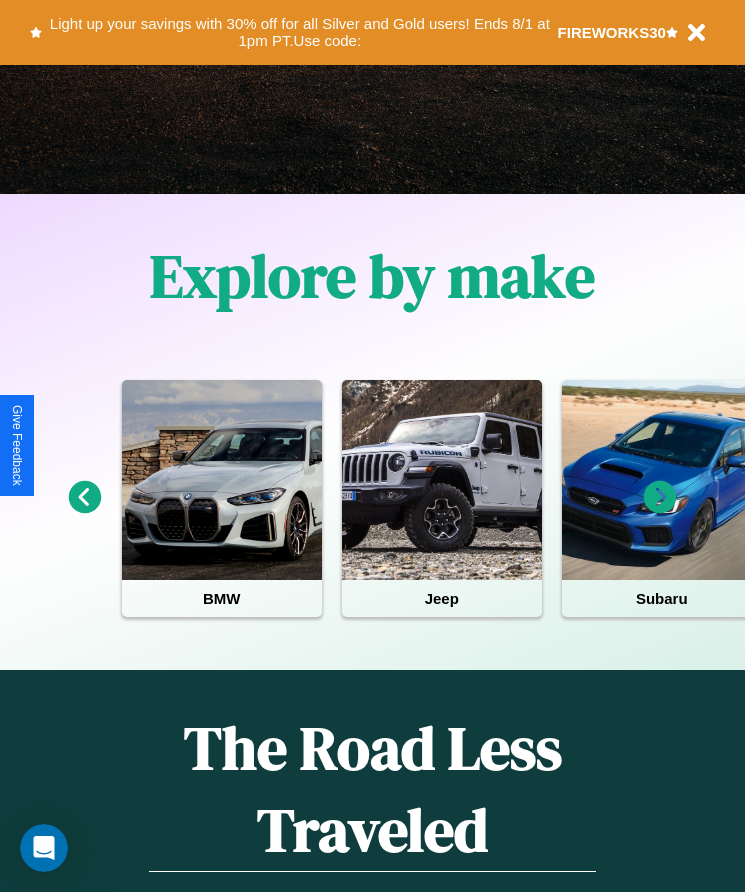 scroll, scrollTop: 334, scrollLeft: 0, axis: vertical 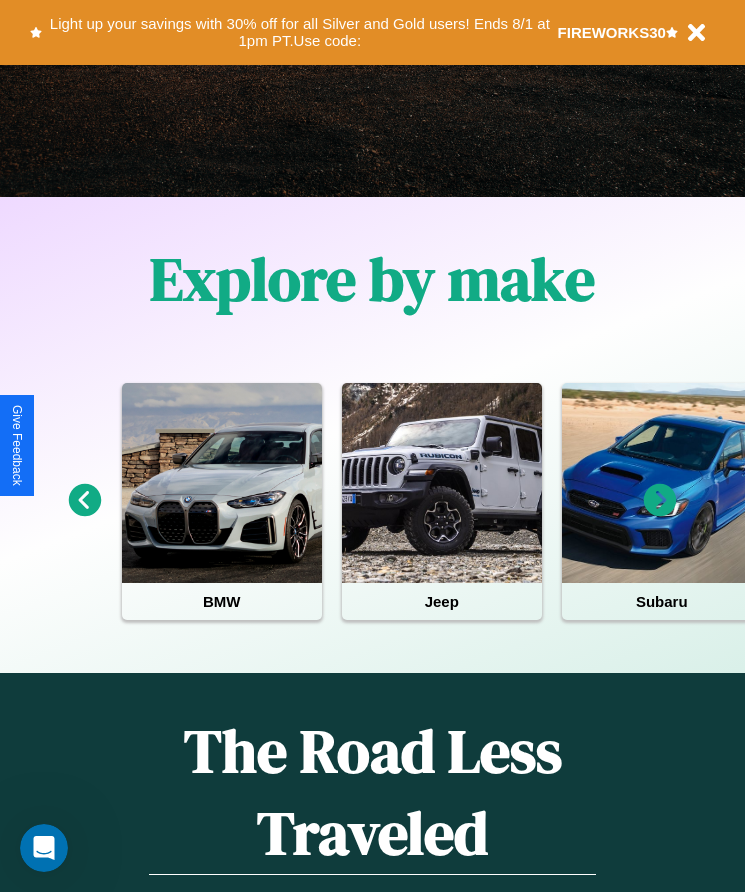click 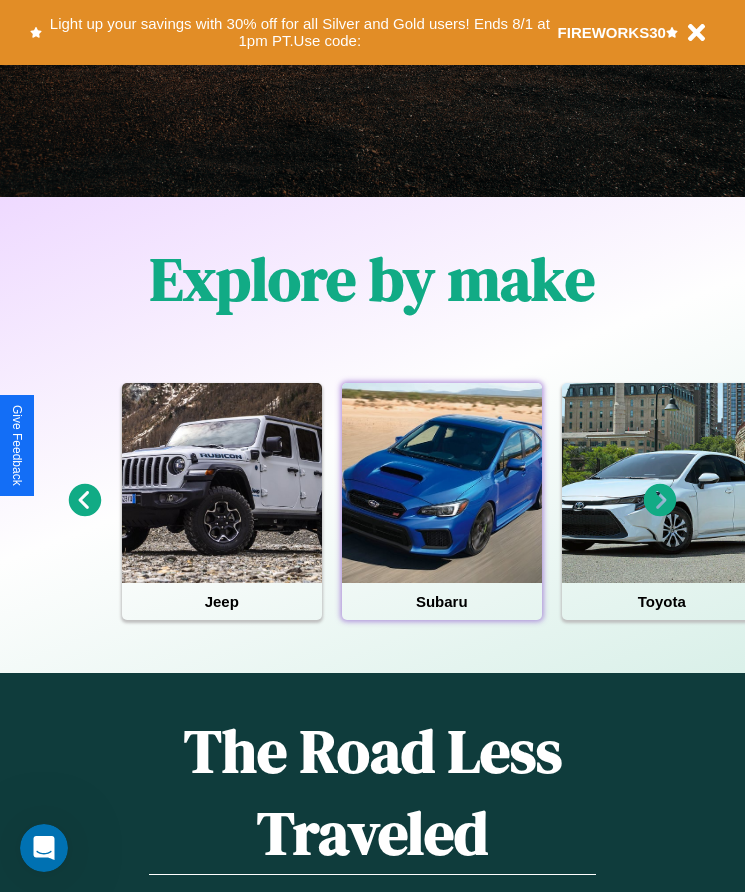 click at bounding box center (442, 483) 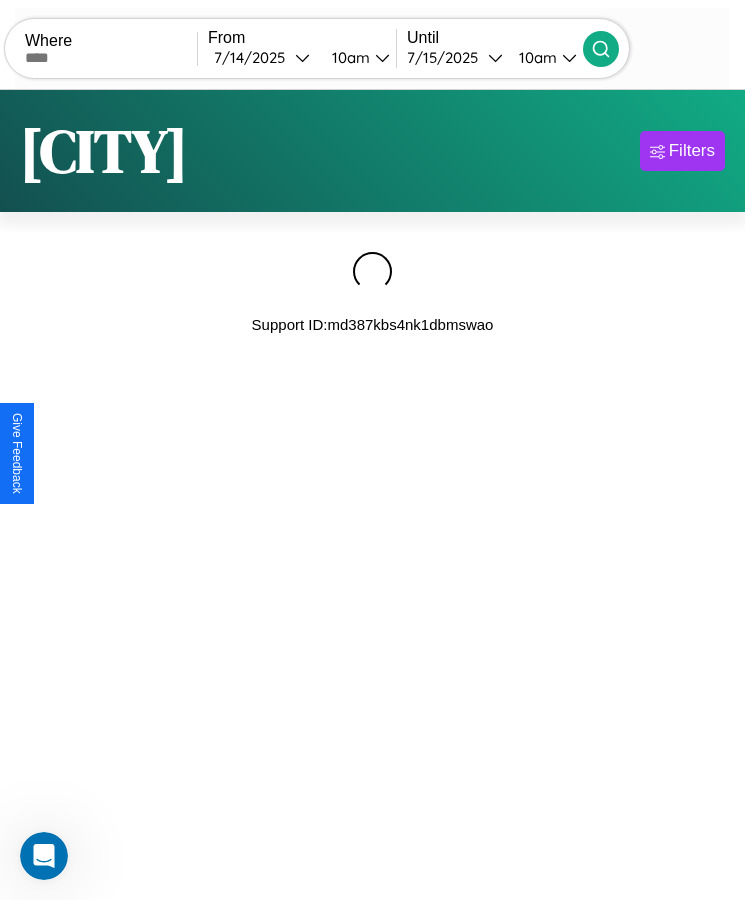 scroll, scrollTop: 0, scrollLeft: 0, axis: both 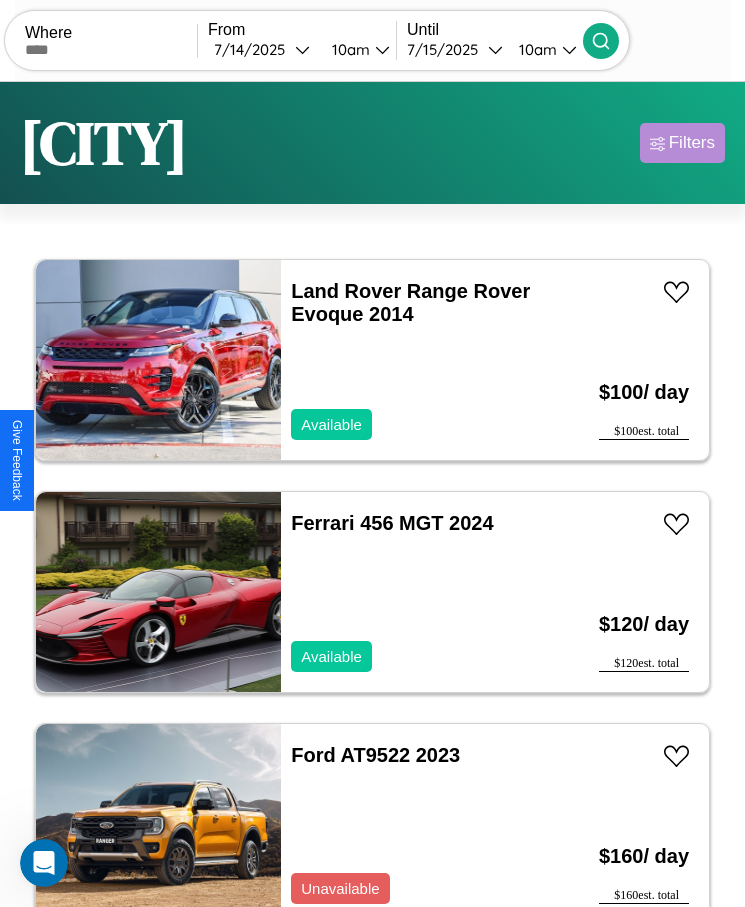 click on "Filters" at bounding box center [692, 143] 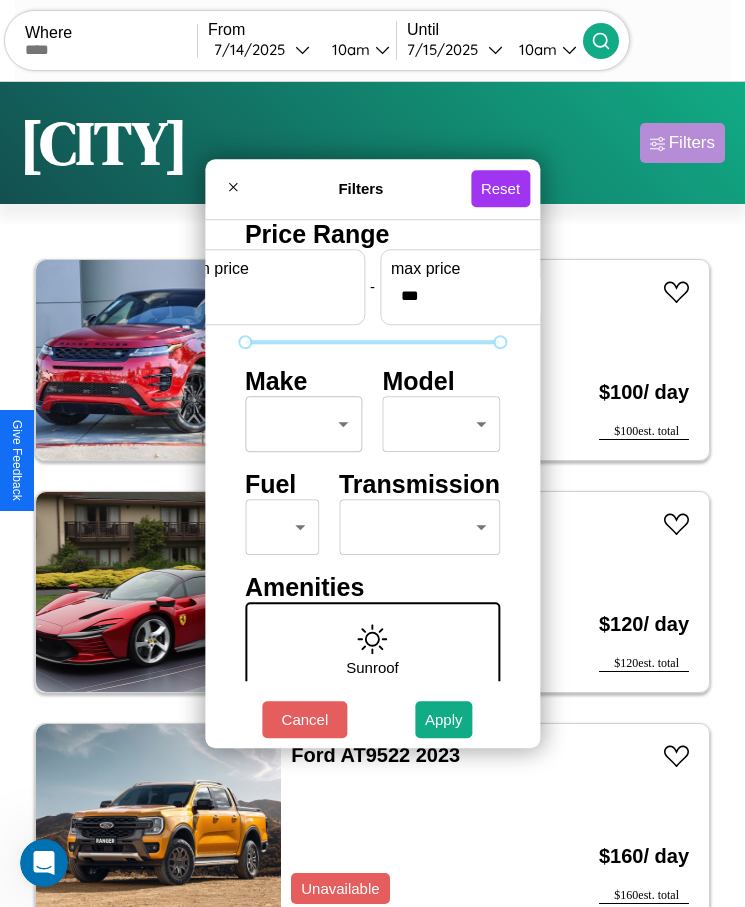scroll, scrollTop: 85, scrollLeft: 0, axis: vertical 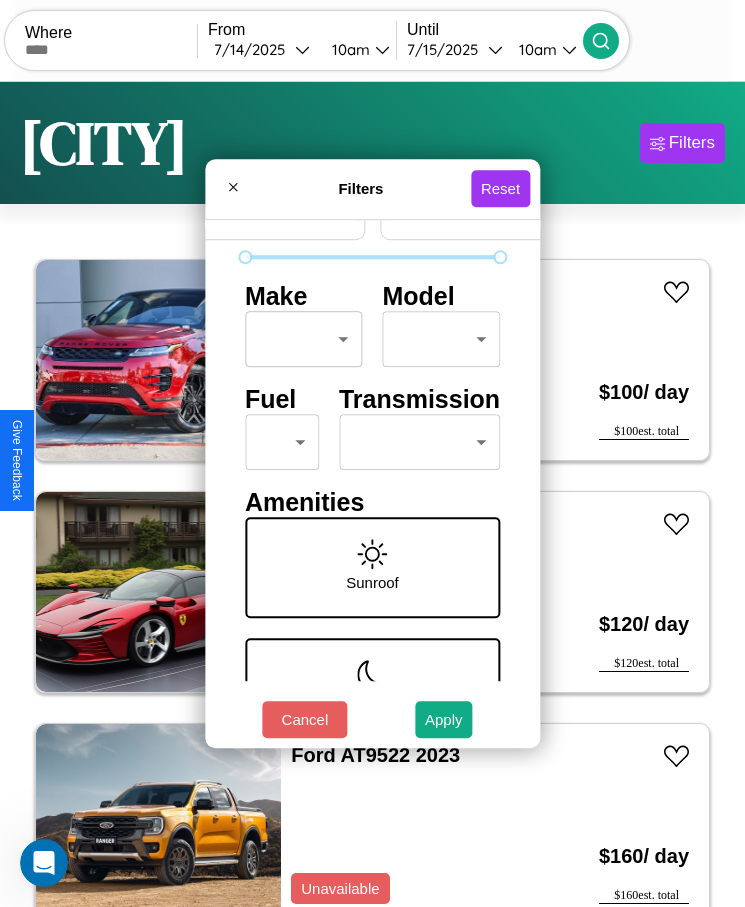 click on "CarGo Where From [DATE] [TIME] Until [DATE] [TIME] Become a Host Login Sign Up [CITY] Filters 133 cars in this area These cars can be picked up in this city. Land Rover Range Rover Evoque 2014 Available $ 100 / day $ 100 est. total Ferrari 456 MGT 2024 Available $ 120 / day $ 120 est. total Ford AT9522 2023 Unavailable $ 160 / day $ 160 est. total Toyota Supra 2024 Unavailable $ 90 / day $ 90 est. total Maserati Grancabrio 2016 Unavailable $ 60 / day $ 60 est. total Fiat 500e 2024 Available $ 180 / day $ 180 est. total Lincoln Town Car 2023 Available $ 100 / day $ 100 est. total Land Rover Defender 2018 Available $ 150 / day $ 150 est. total Nissan Murano 2017 Available $ 100 / day $ 100 est. total Bentley Flying Spur 2021 Unavailable $ 120 / day $ 120 est. total Nissan Quest 2021 Available $ 100 / day $ 100 est. total Hyundai Kona N 2014 Available $ 170 / day $ 170 est. total Chevrolet Cobalt 2014 Available $ 40 / day $" at bounding box center [372, 478] 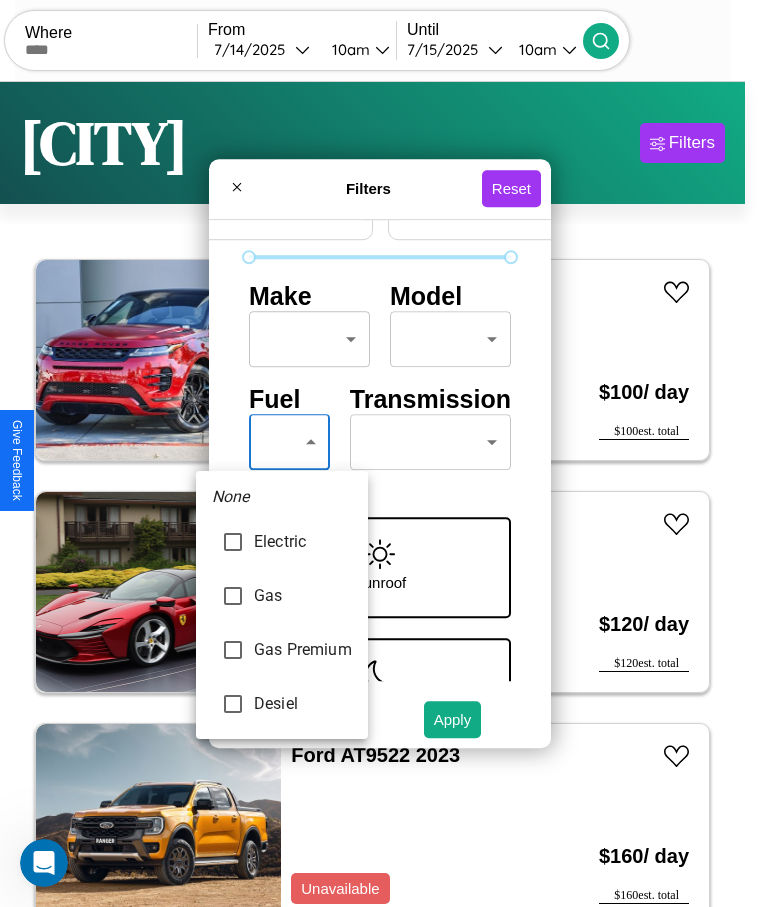 type on "**********" 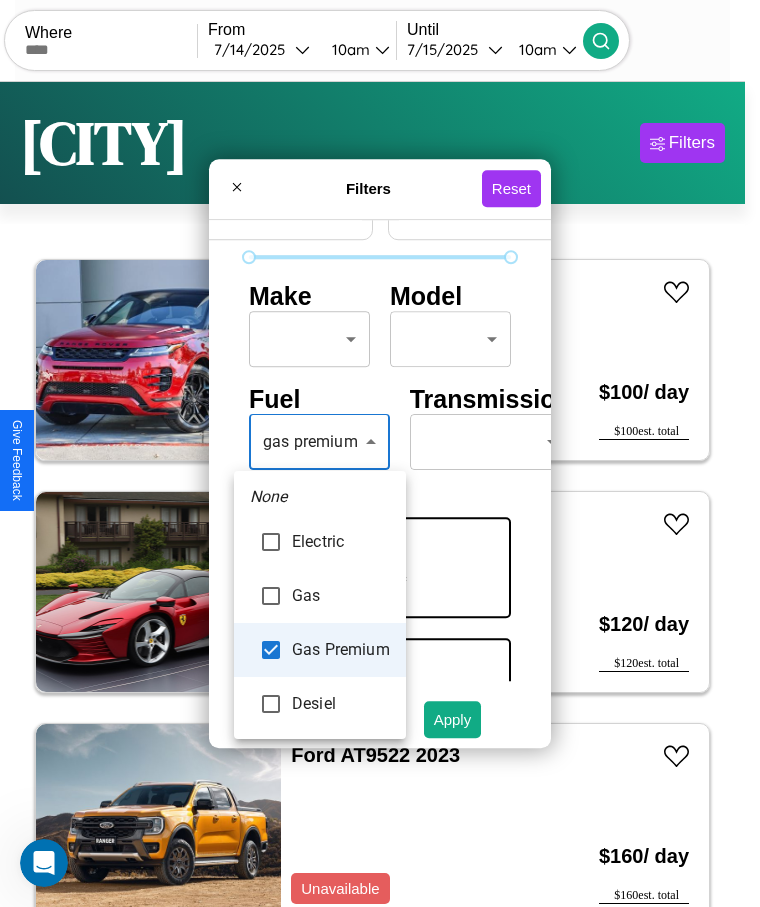 click at bounding box center (380, 453) 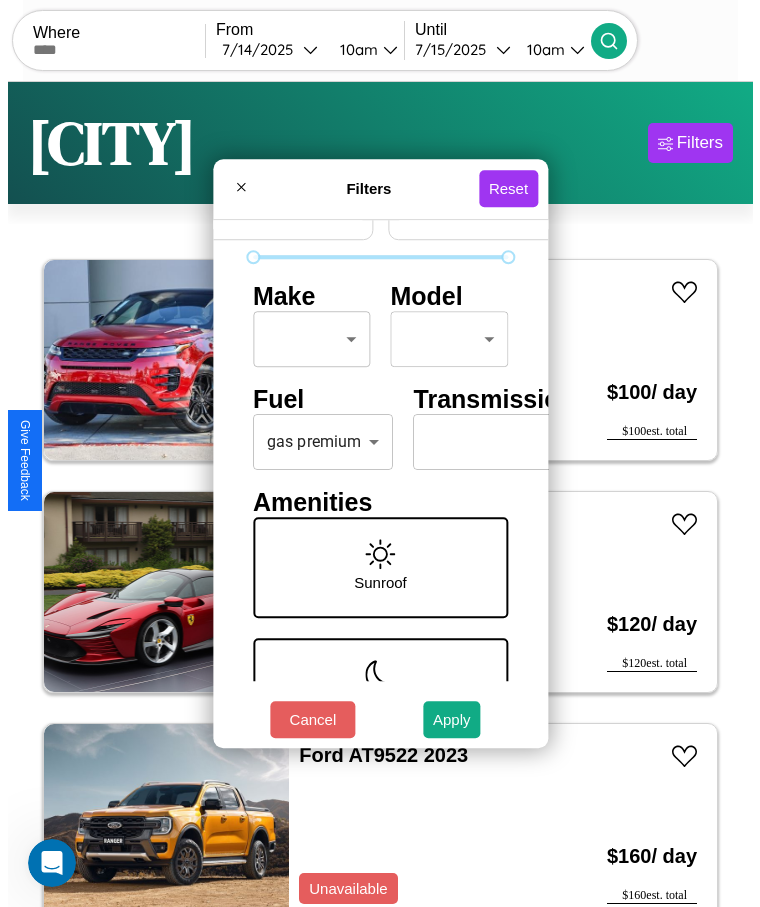 scroll, scrollTop: 58, scrollLeft: 74, axis: both 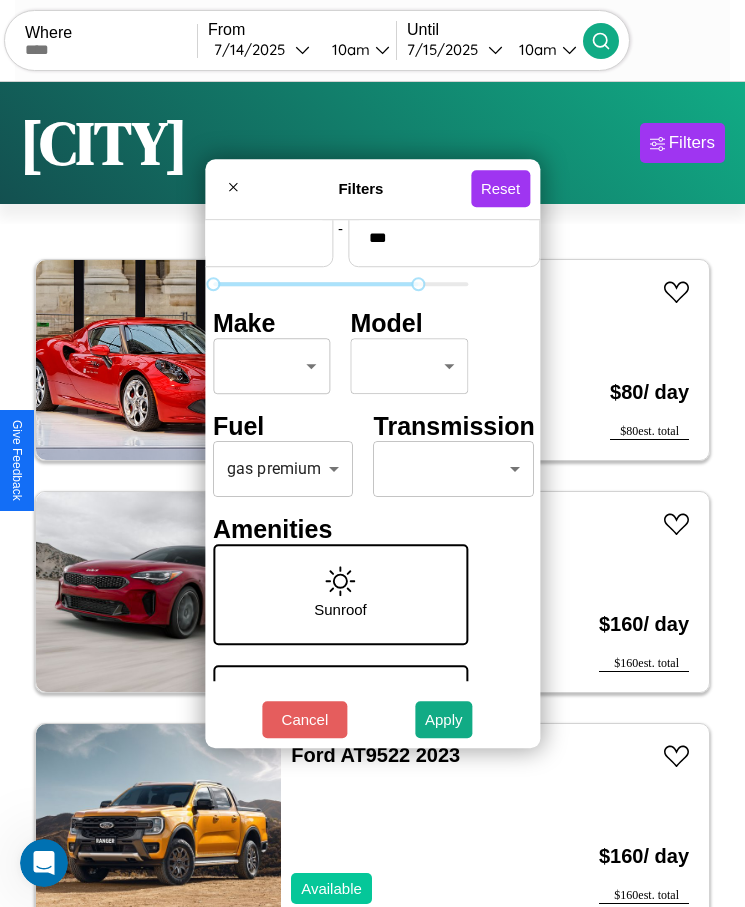 type on "***" 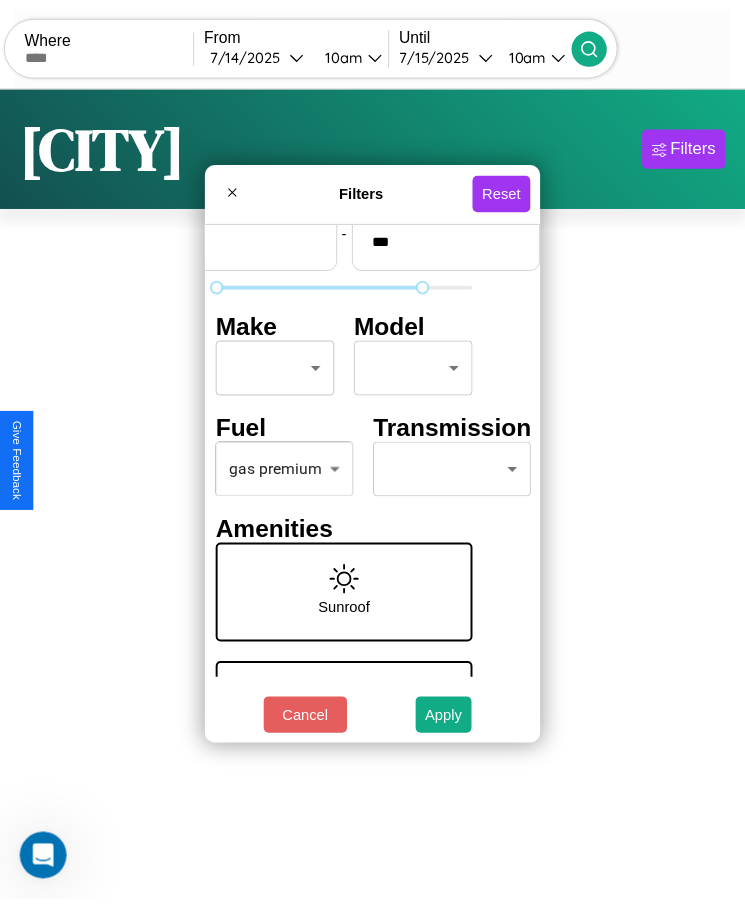 scroll, scrollTop: 58, scrollLeft: 0, axis: vertical 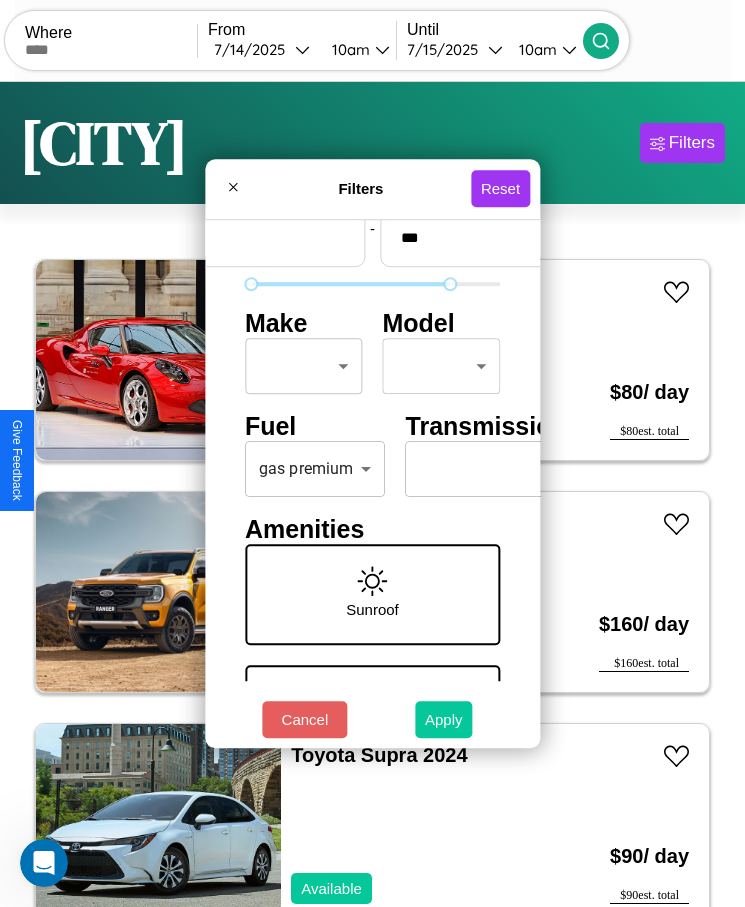 type on "**" 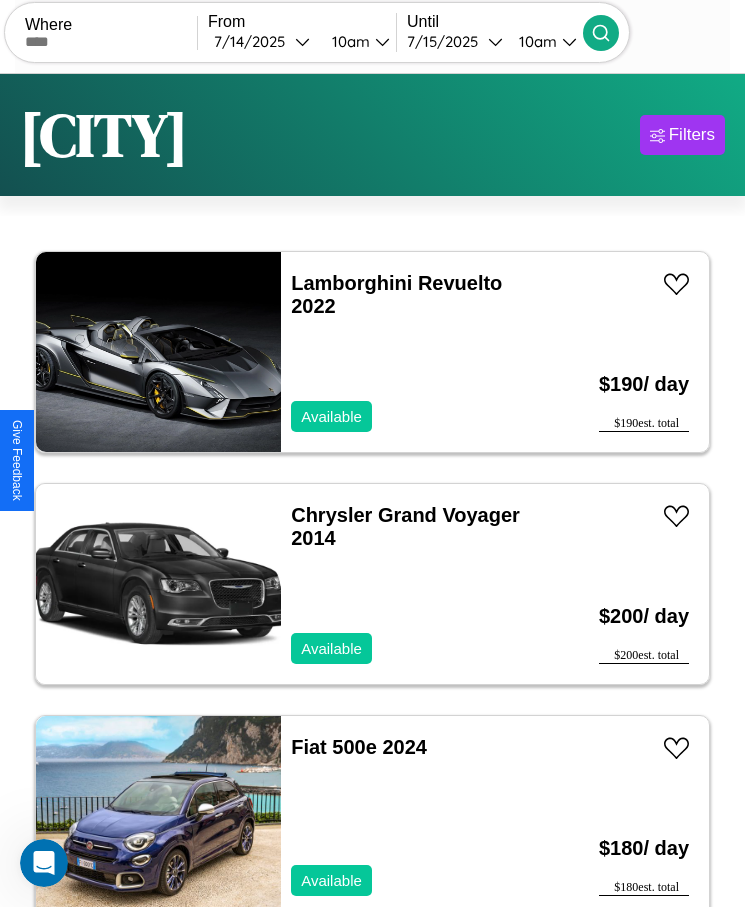 scroll, scrollTop: 50, scrollLeft: 0, axis: vertical 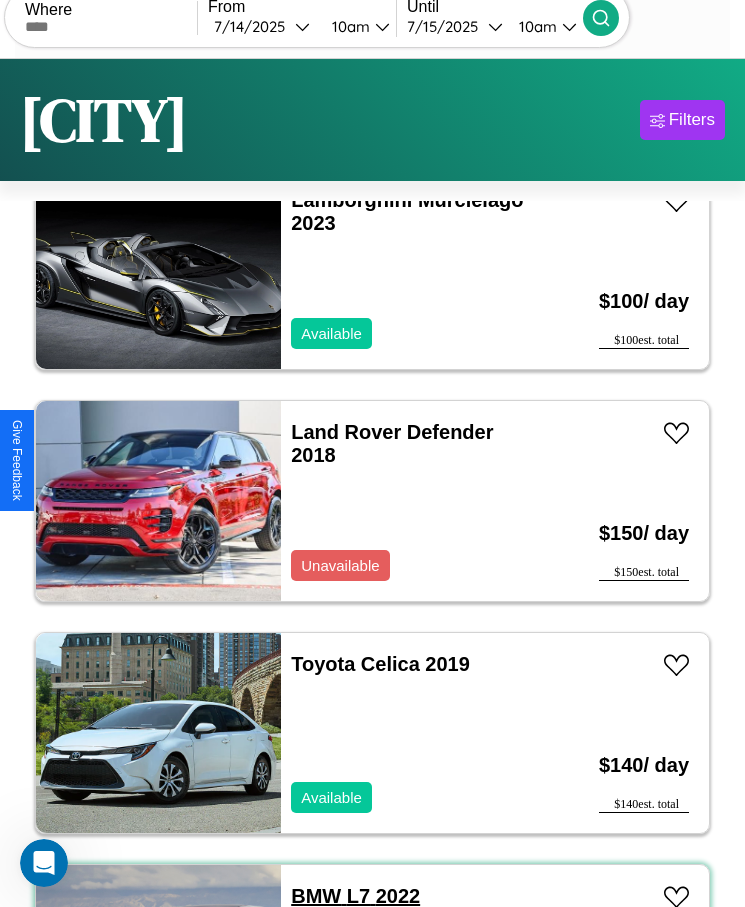 click on "BMW   L7   2022" at bounding box center (355, 896) 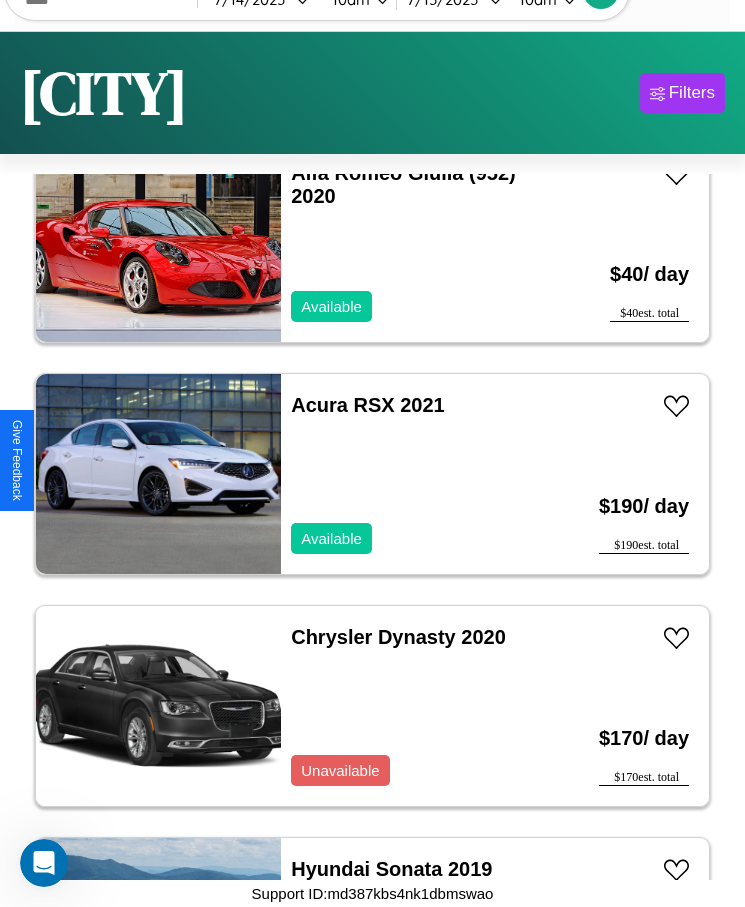 scroll, scrollTop: 24607, scrollLeft: 0, axis: vertical 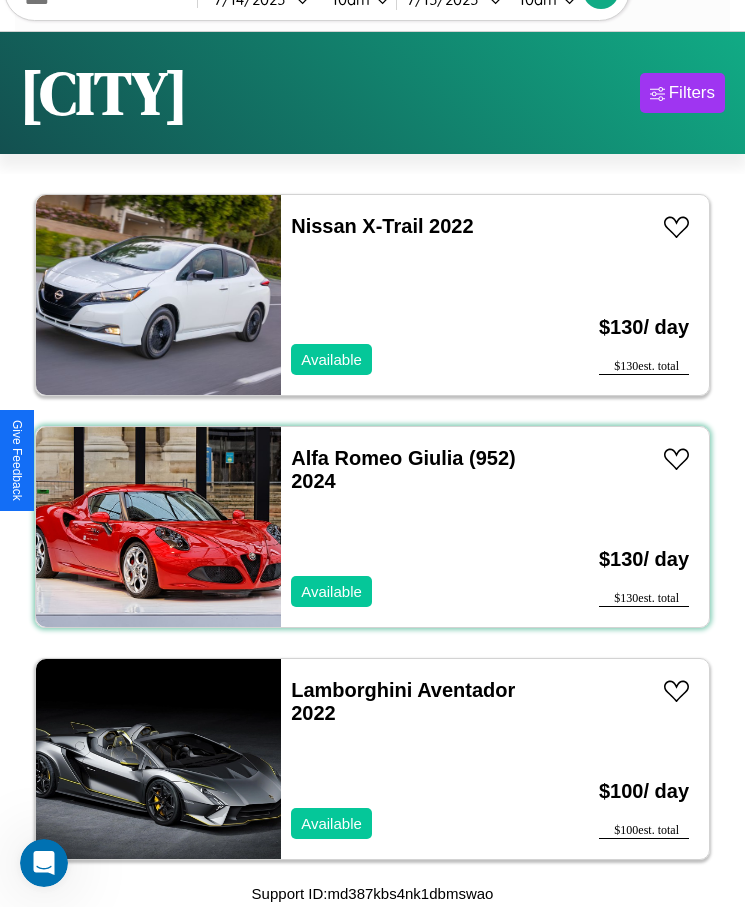 click on "Alfa Romeo   Giulia (952)   2024 Available" at bounding box center [413, 527] 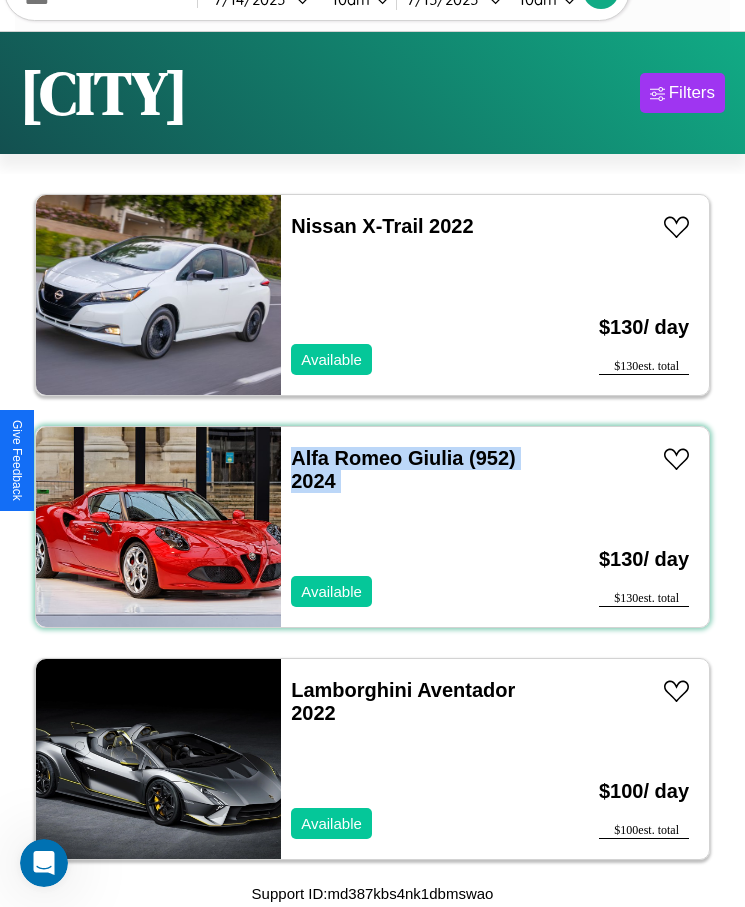 click on "Alfa Romeo   Giulia (952)   2024 Available" at bounding box center [413, 527] 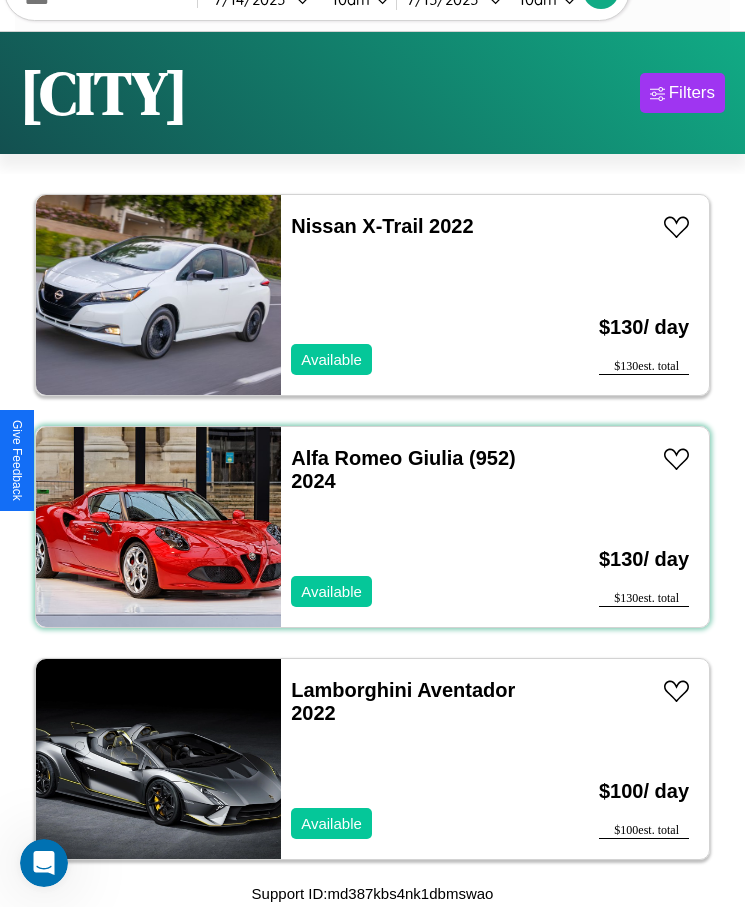click on "Alfa Romeo   Giulia (952)   2024 Available" at bounding box center [413, 527] 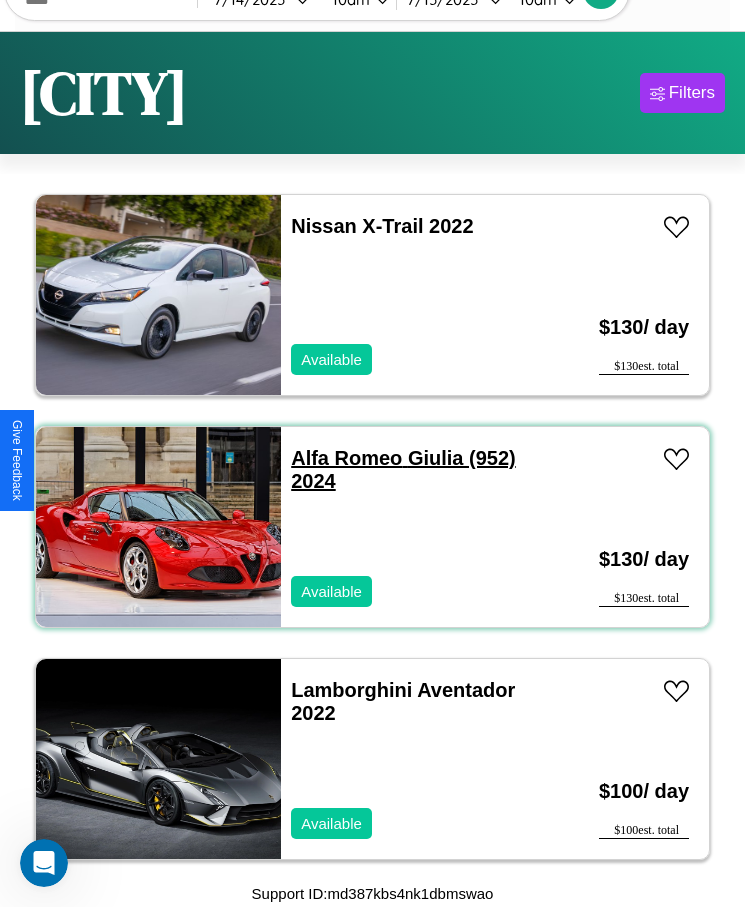 click on "Alfa Romeo   Giulia (952)   2024" at bounding box center (403, 469) 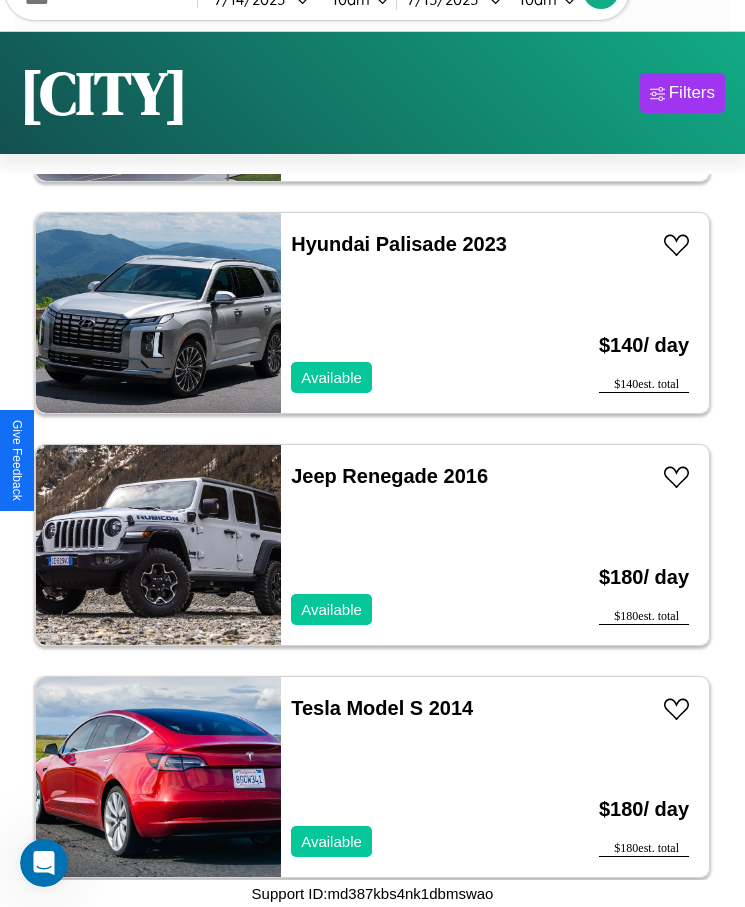 scroll, scrollTop: 15095, scrollLeft: 0, axis: vertical 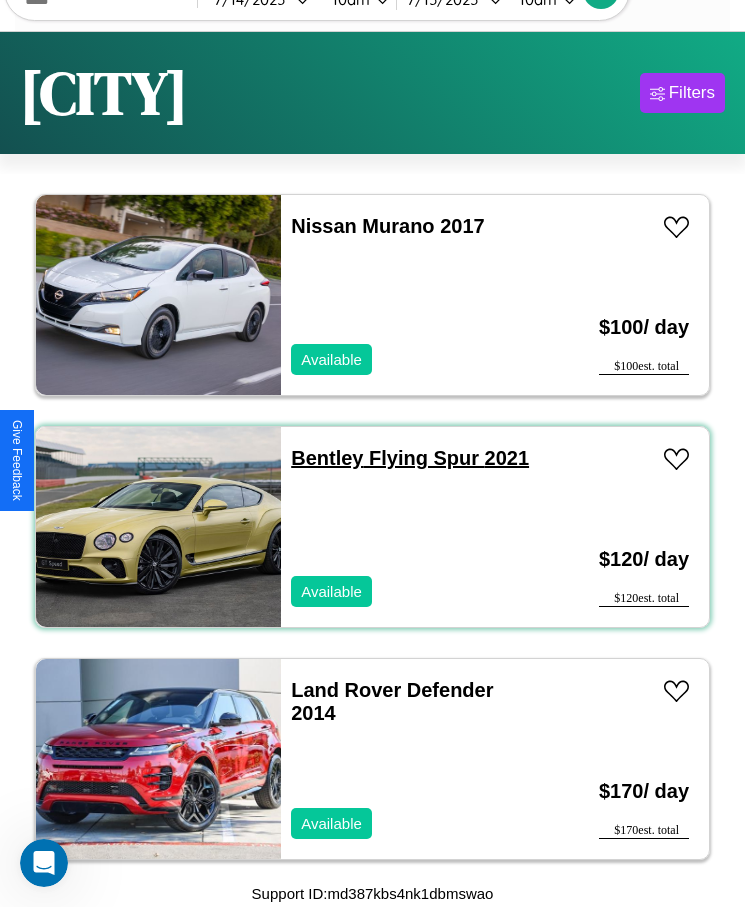 click on "Bentley   Flying Spur   2021" at bounding box center [410, 458] 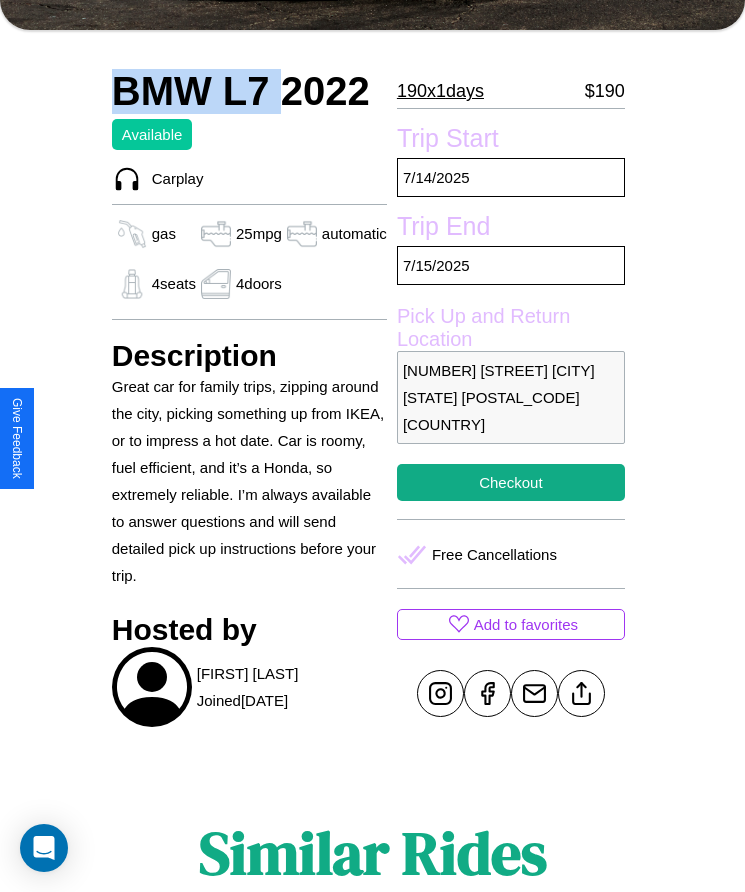 scroll, scrollTop: 451, scrollLeft: 0, axis: vertical 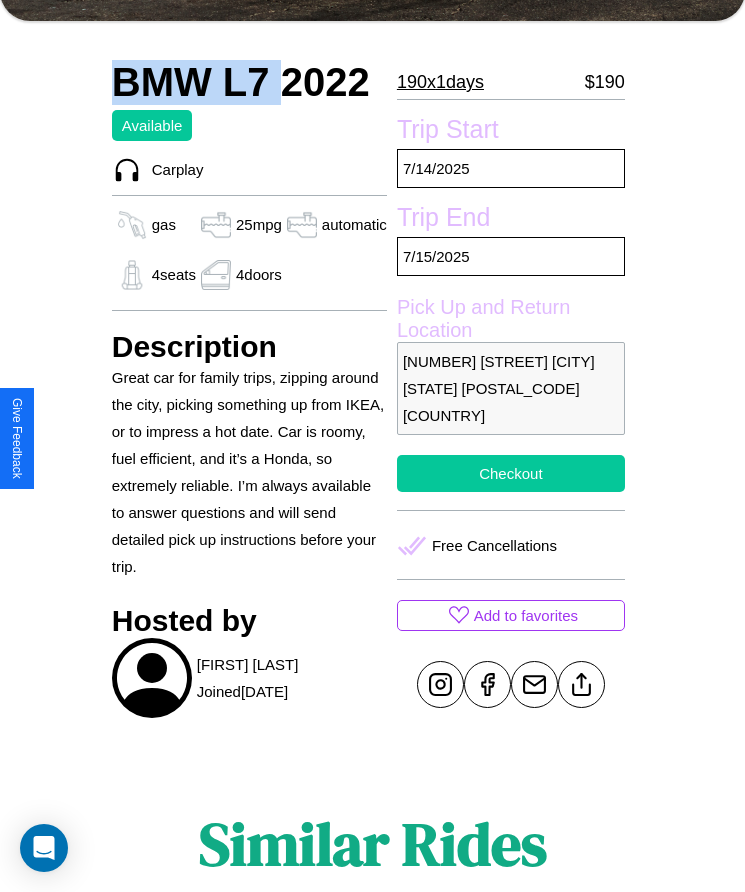 click on "Checkout" at bounding box center (511, 473) 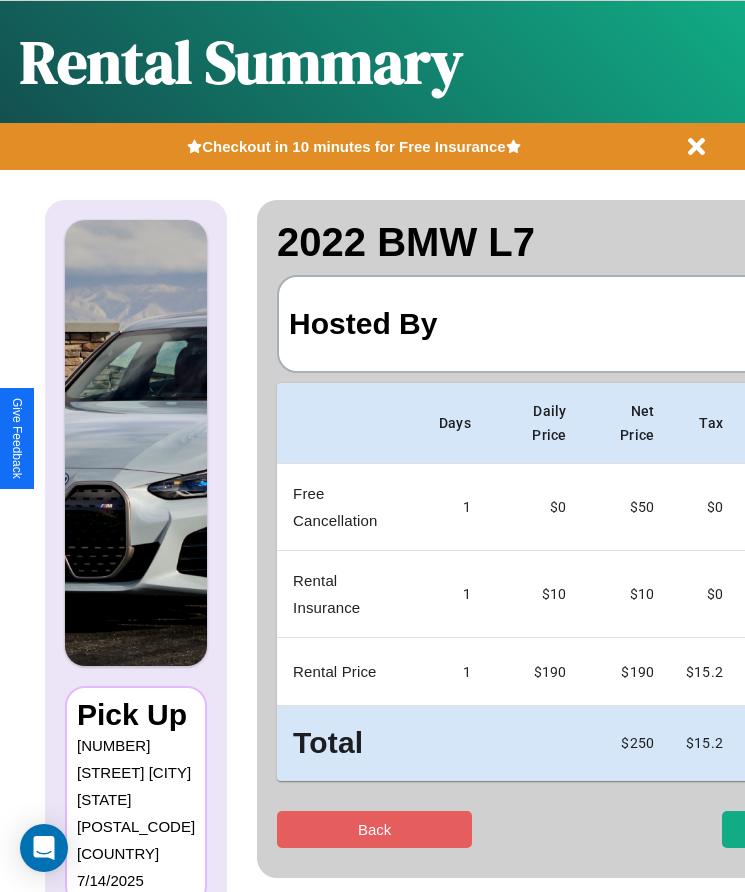 scroll, scrollTop: 0, scrollLeft: 118, axis: horizontal 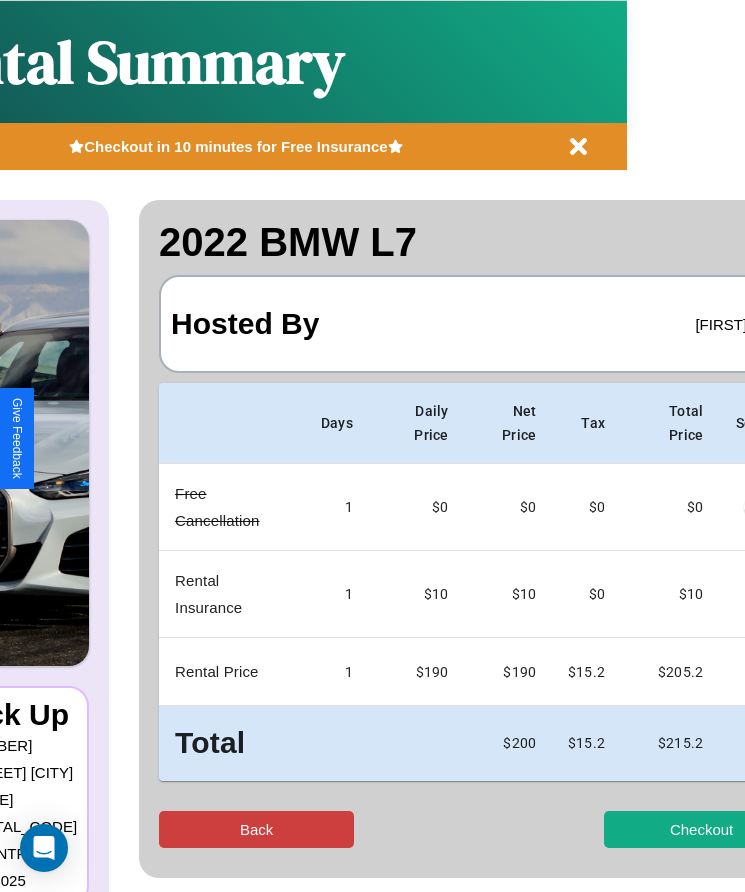 click on "Back" at bounding box center [256, 829] 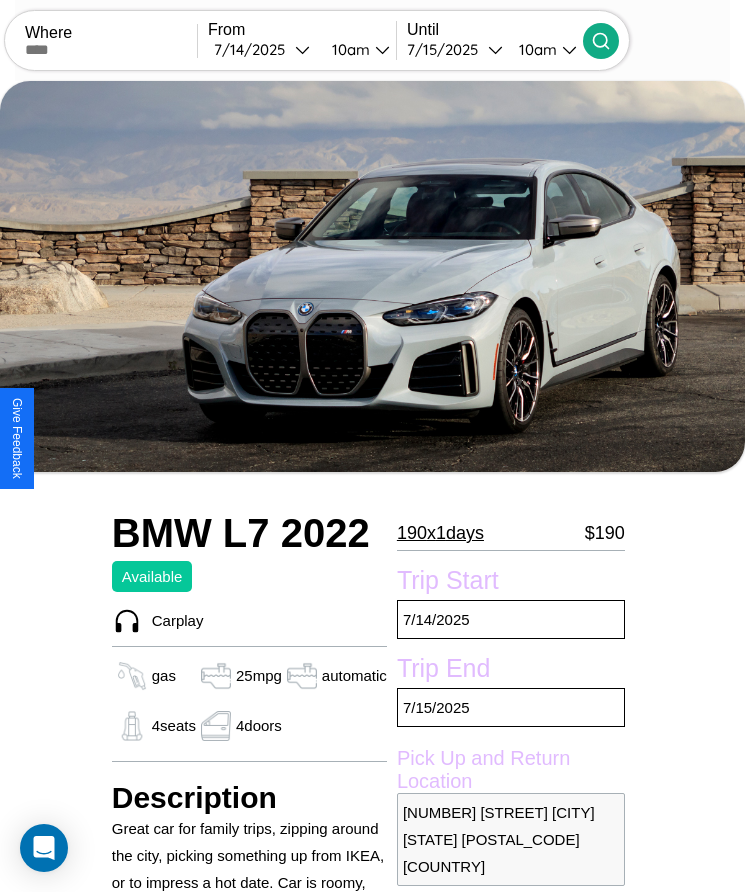 scroll, scrollTop: 87, scrollLeft: 0, axis: vertical 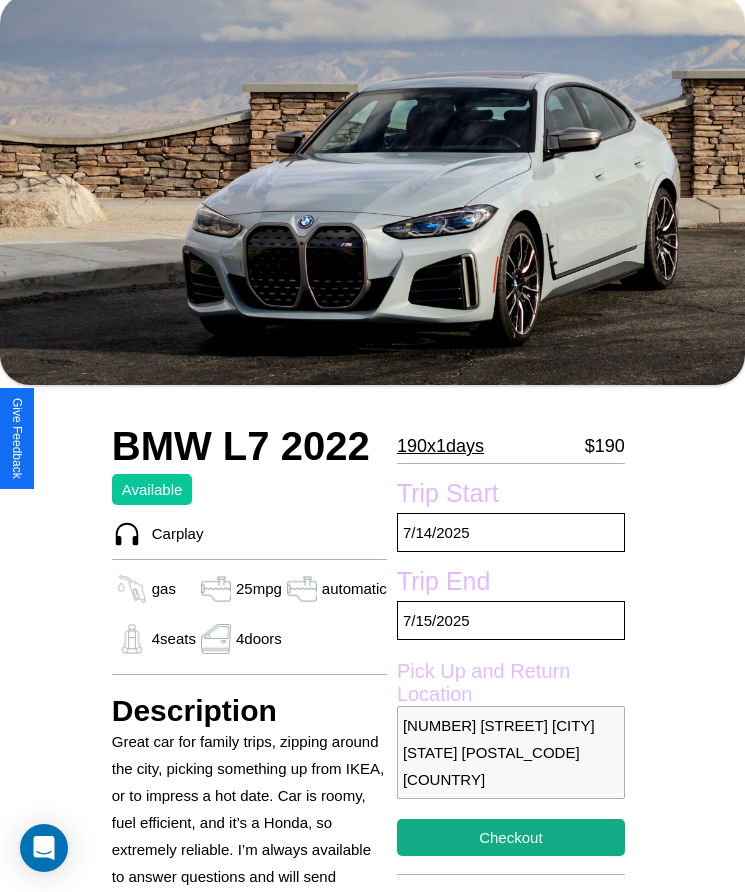 click on "190  x  1  days" at bounding box center (440, 446) 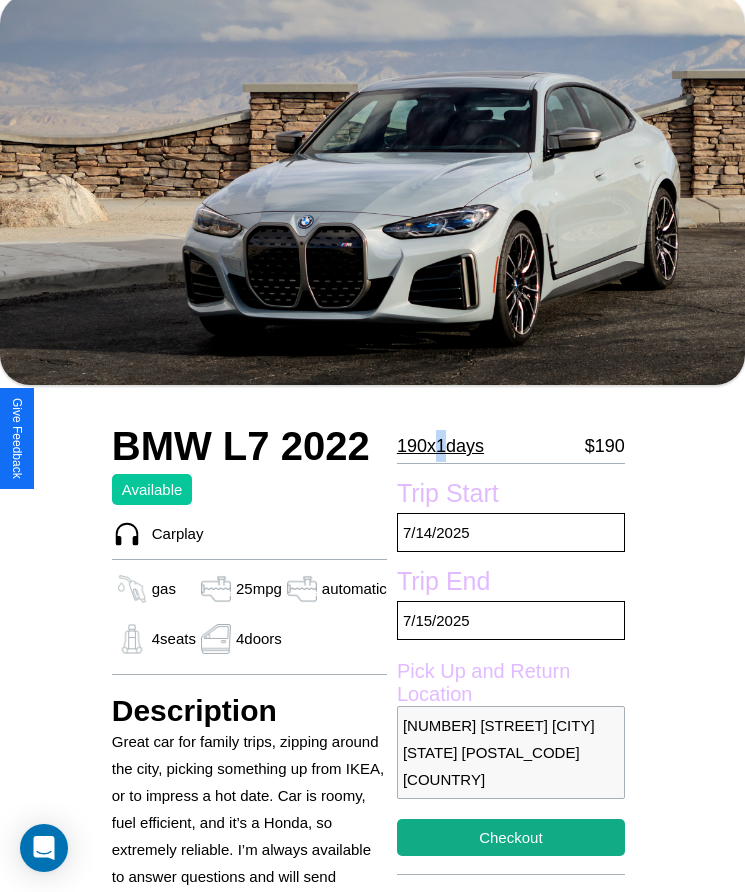 click on "190  x  1  days" at bounding box center [440, 446] 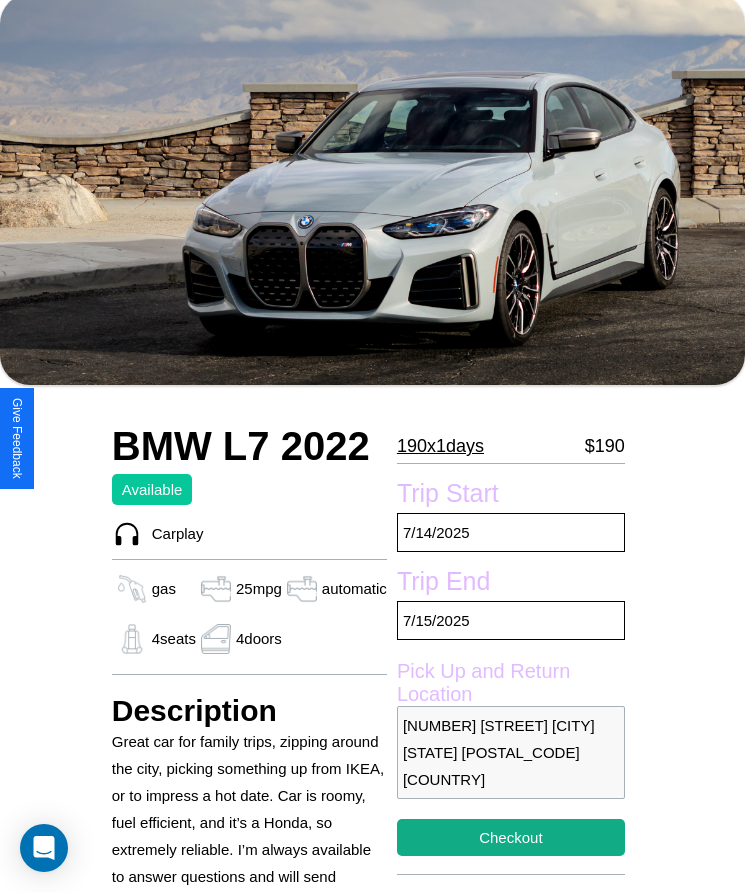 click on "190  x  1  days" at bounding box center (440, 446) 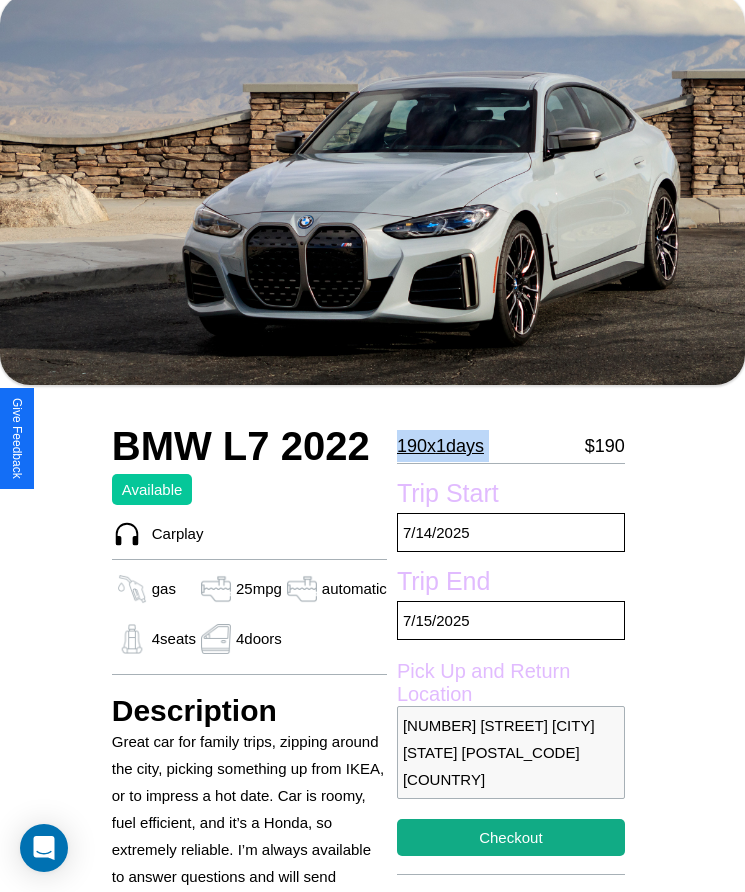 click on "190  x  1  days" at bounding box center (440, 446) 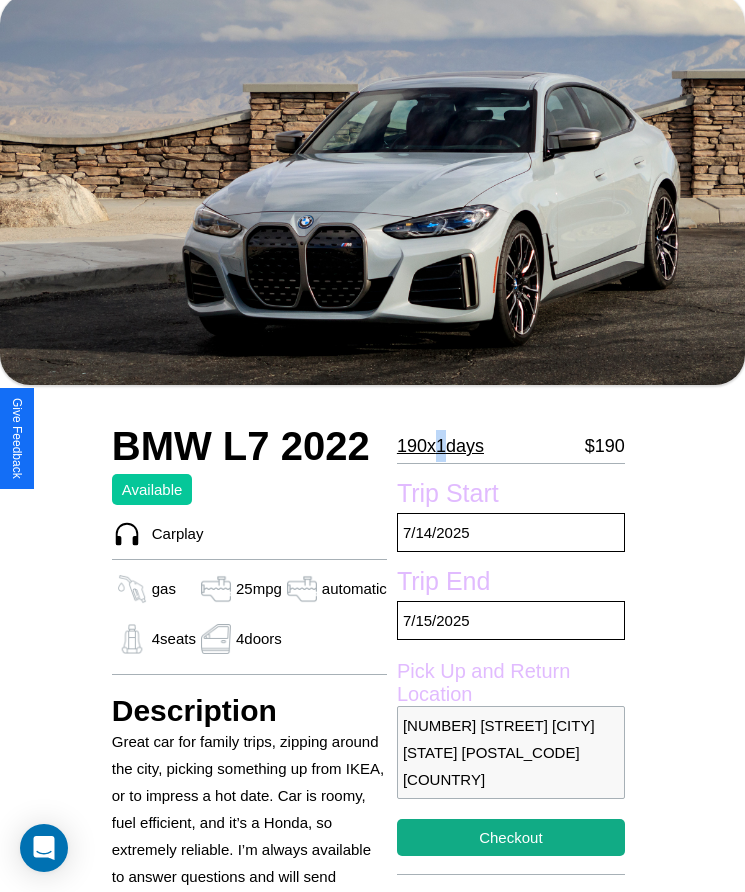 click on "190  x  1  days" at bounding box center [440, 446] 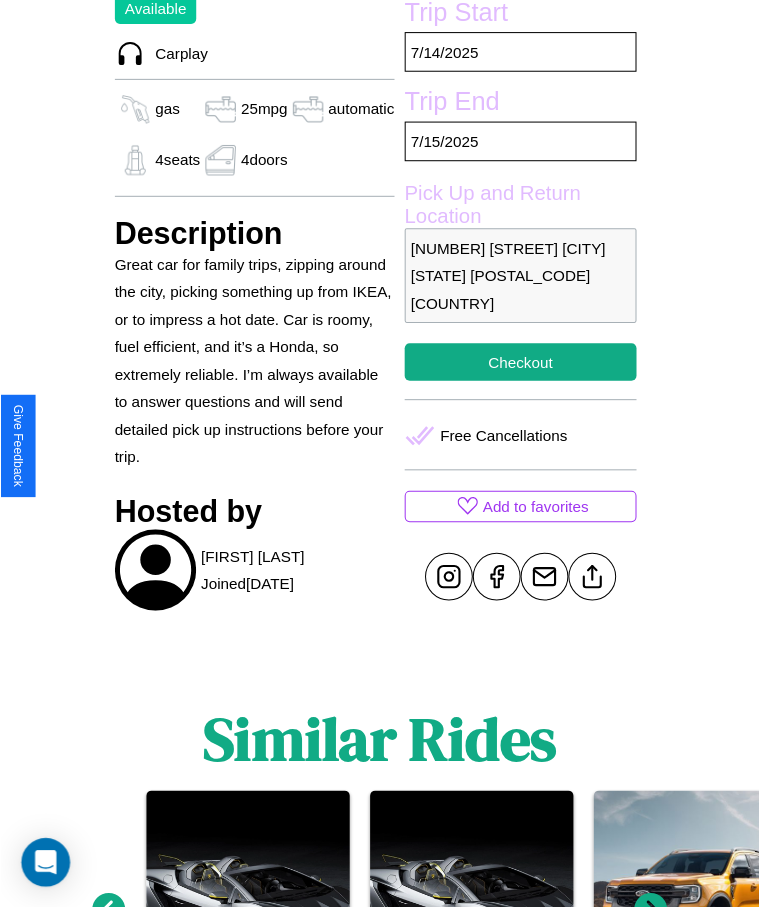 scroll, scrollTop: 593, scrollLeft: 0, axis: vertical 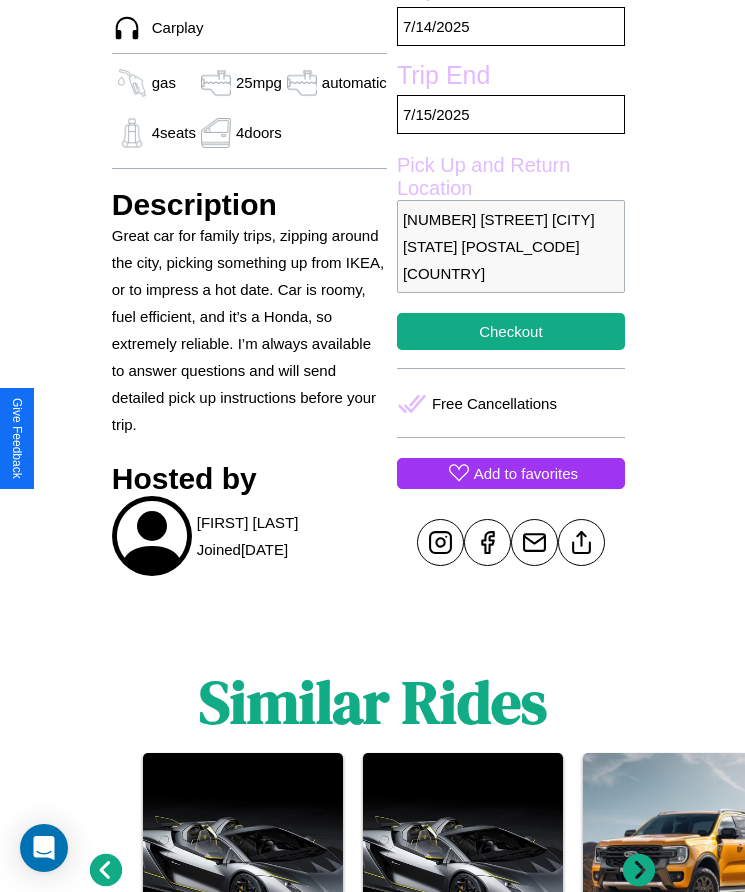 click on "Add to favorites" at bounding box center [526, 473] 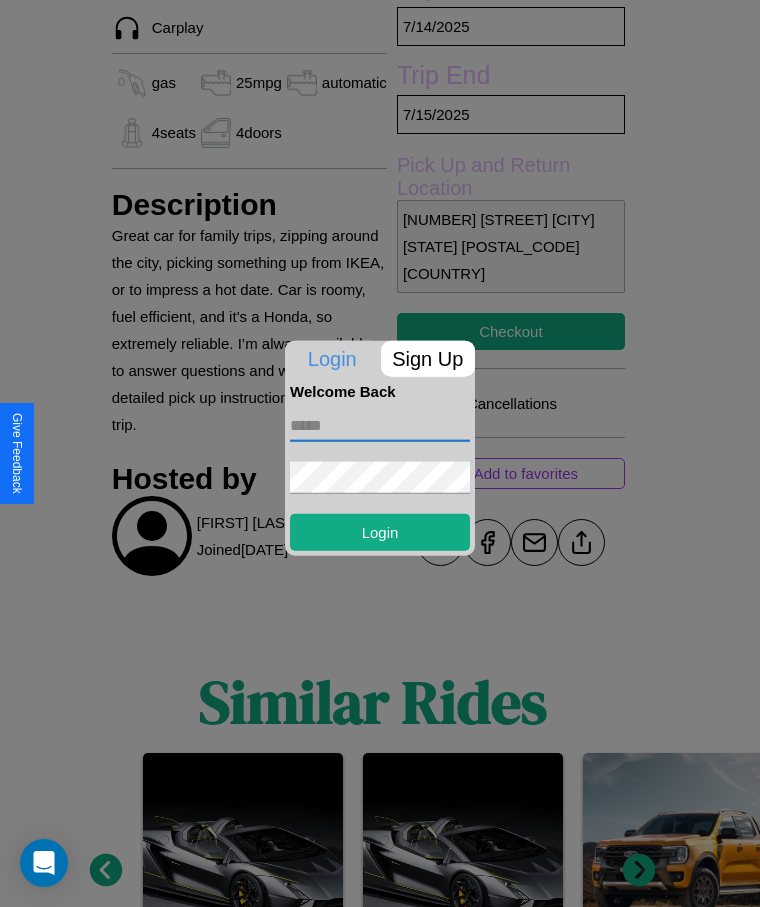 click at bounding box center (380, 425) 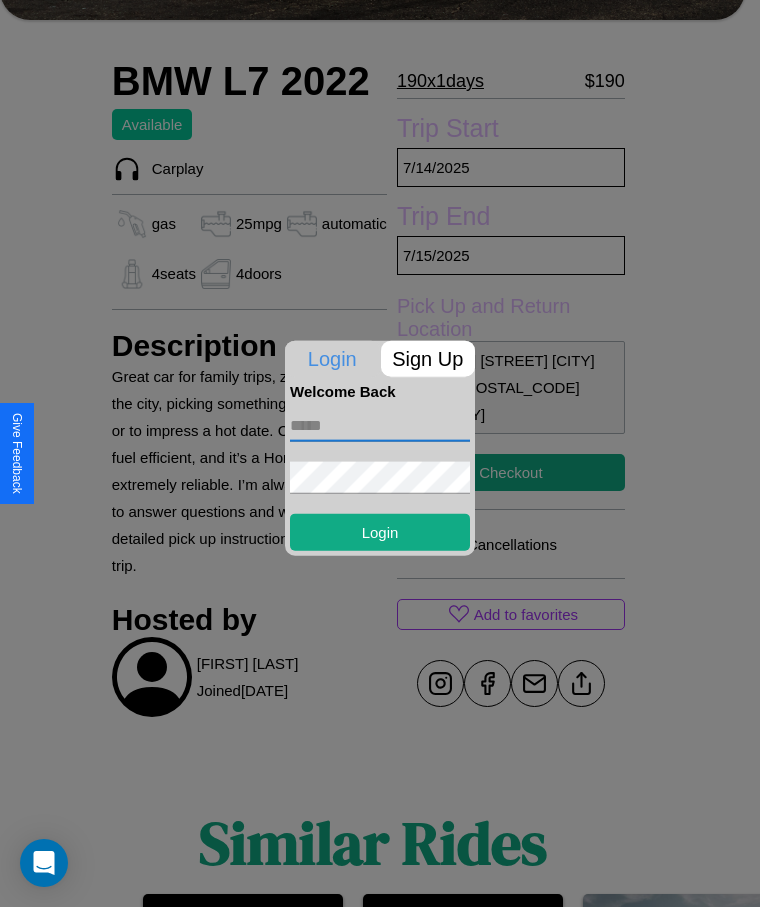 scroll, scrollTop: 450, scrollLeft: 0, axis: vertical 